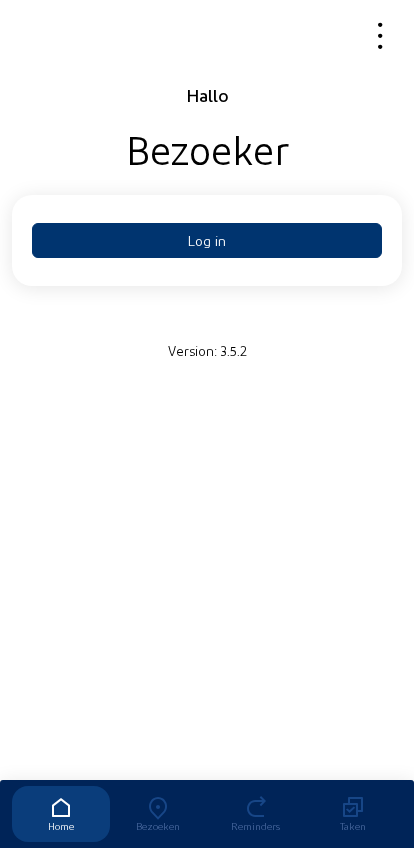scroll, scrollTop: 0, scrollLeft: 0, axis: both 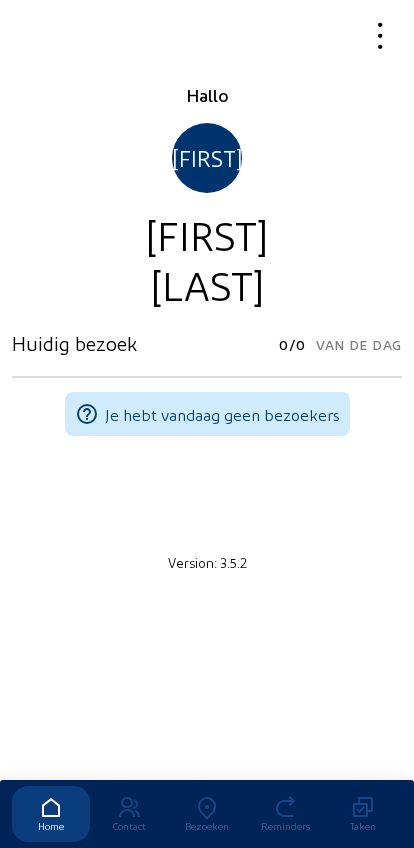 click 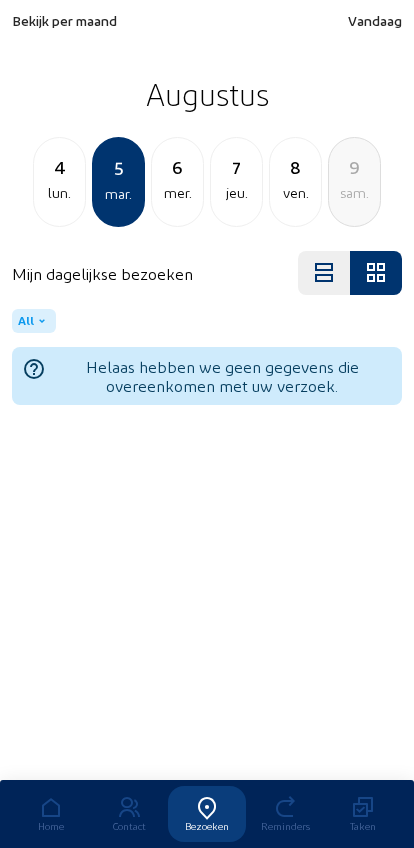 click on "Bekijk per maand" 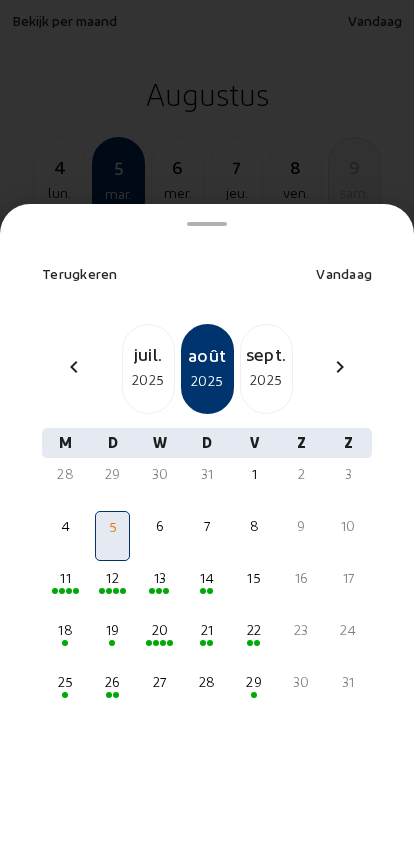 click on "juil." at bounding box center [148, 354] 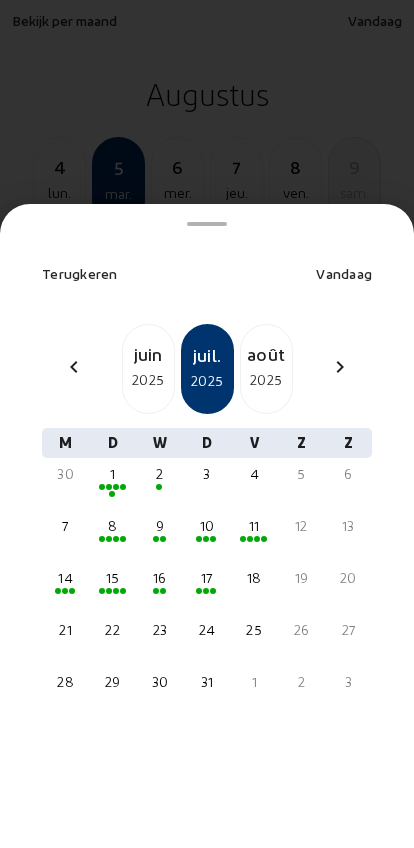 click on "17" at bounding box center (206, 578) 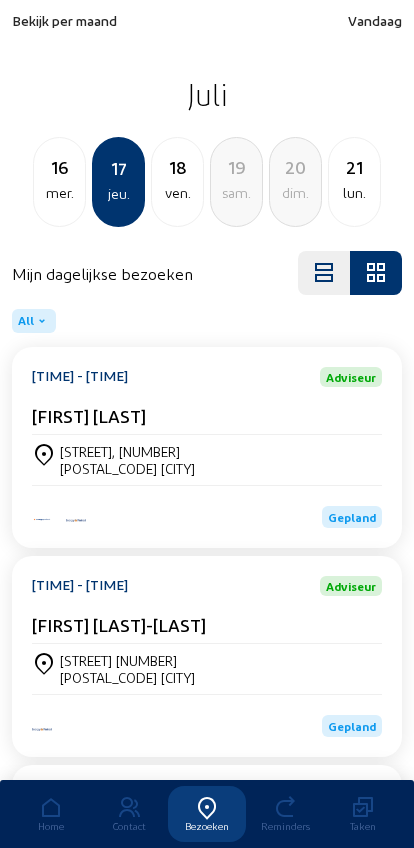 click on "[STREET] [NUMBER] [POSTAL_CODE] [CITY]" 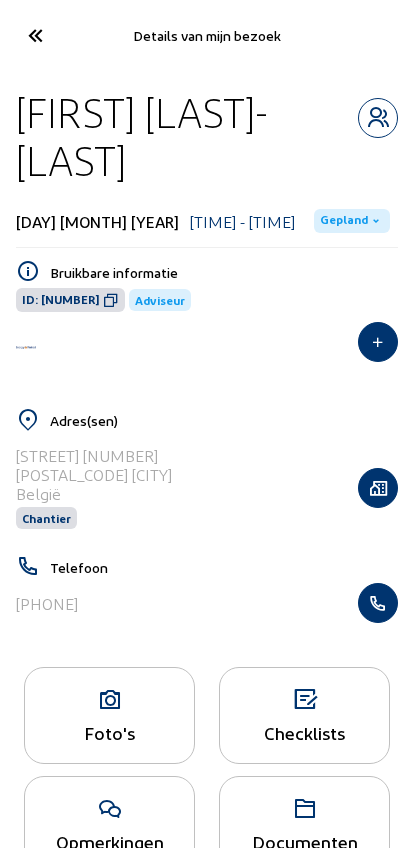 click 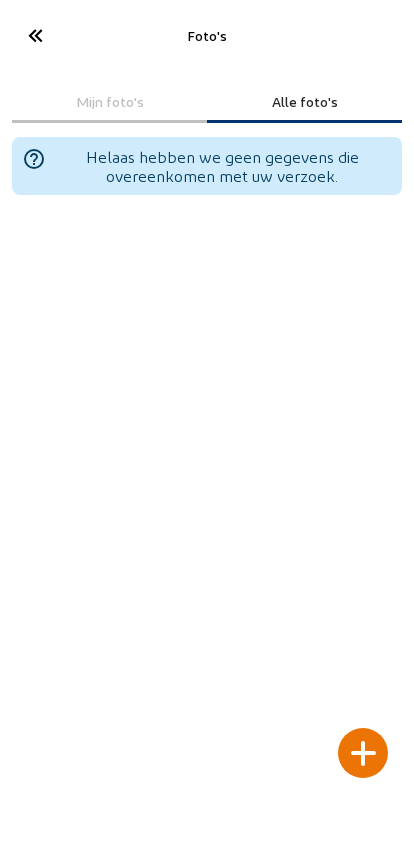 click 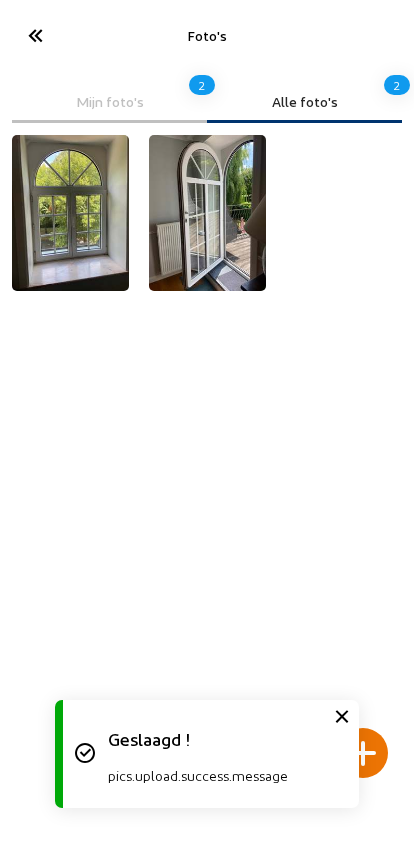 click 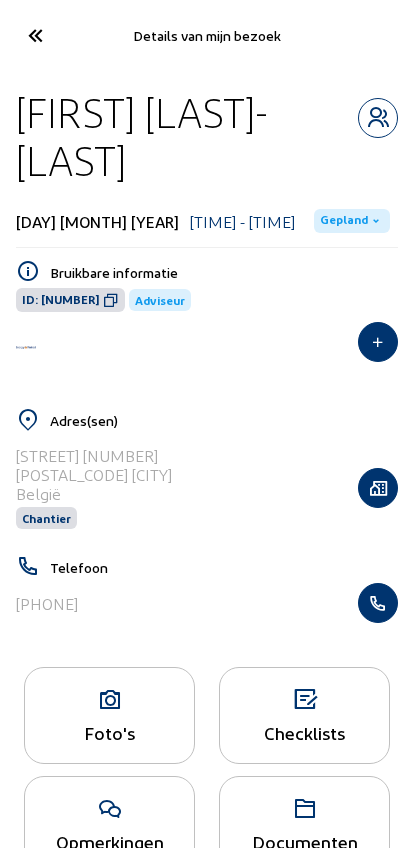 click 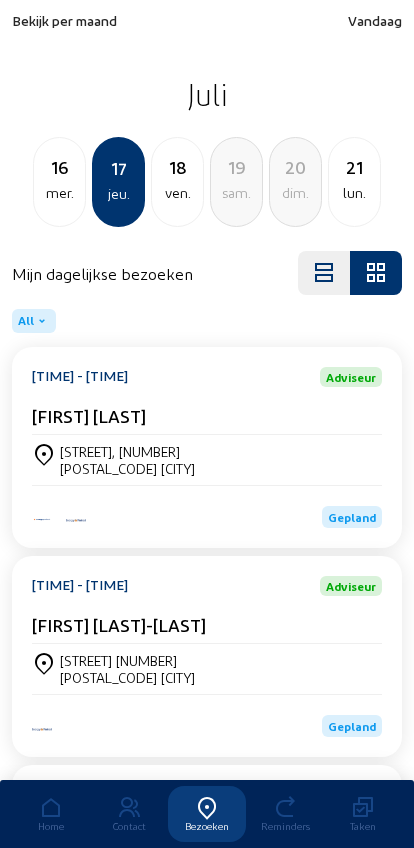 click on "[FIRST] [LAST]-[LAST]" 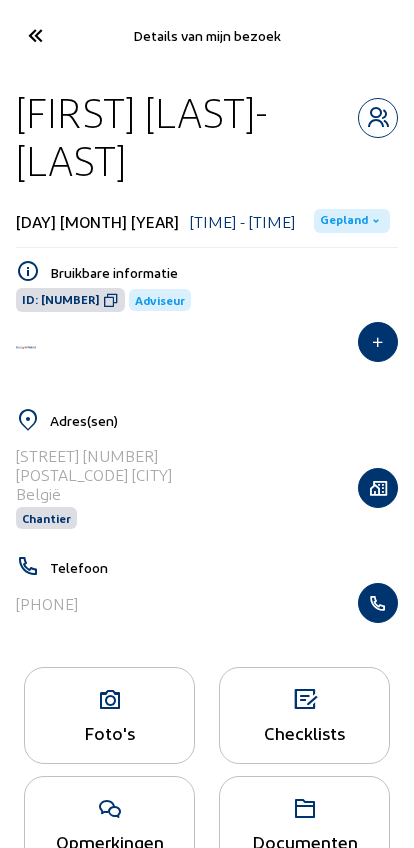 click 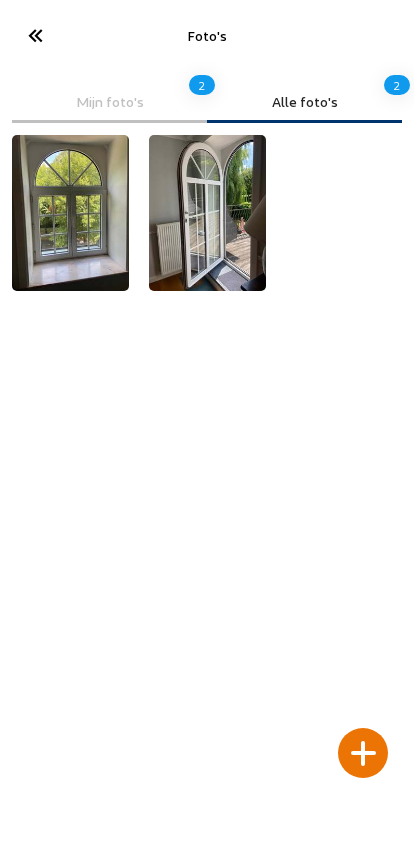 click 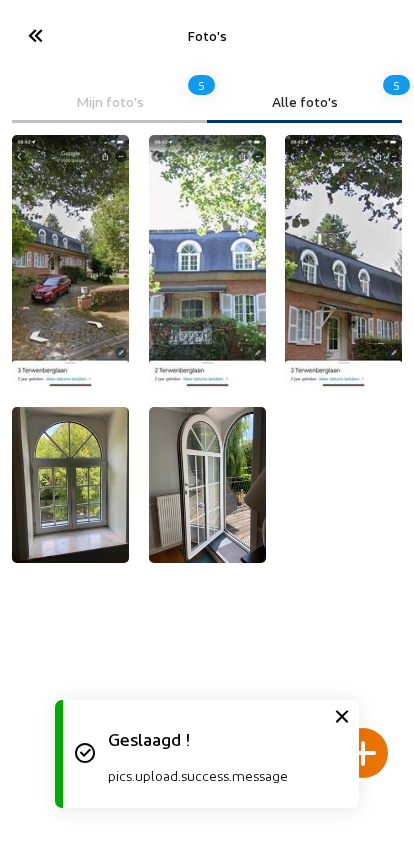 click 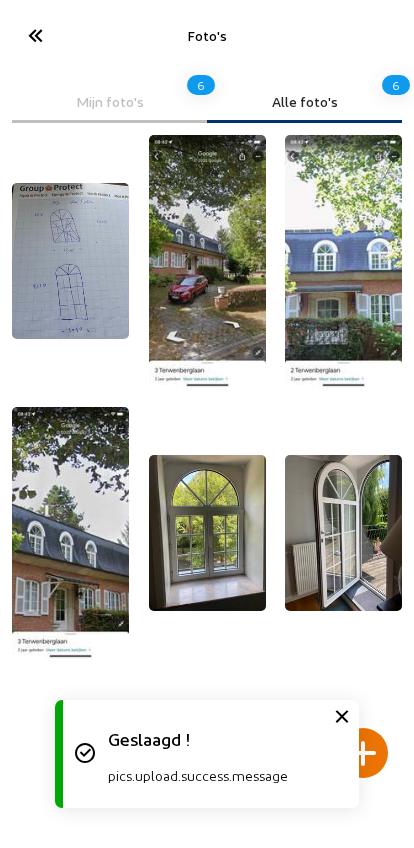 click 